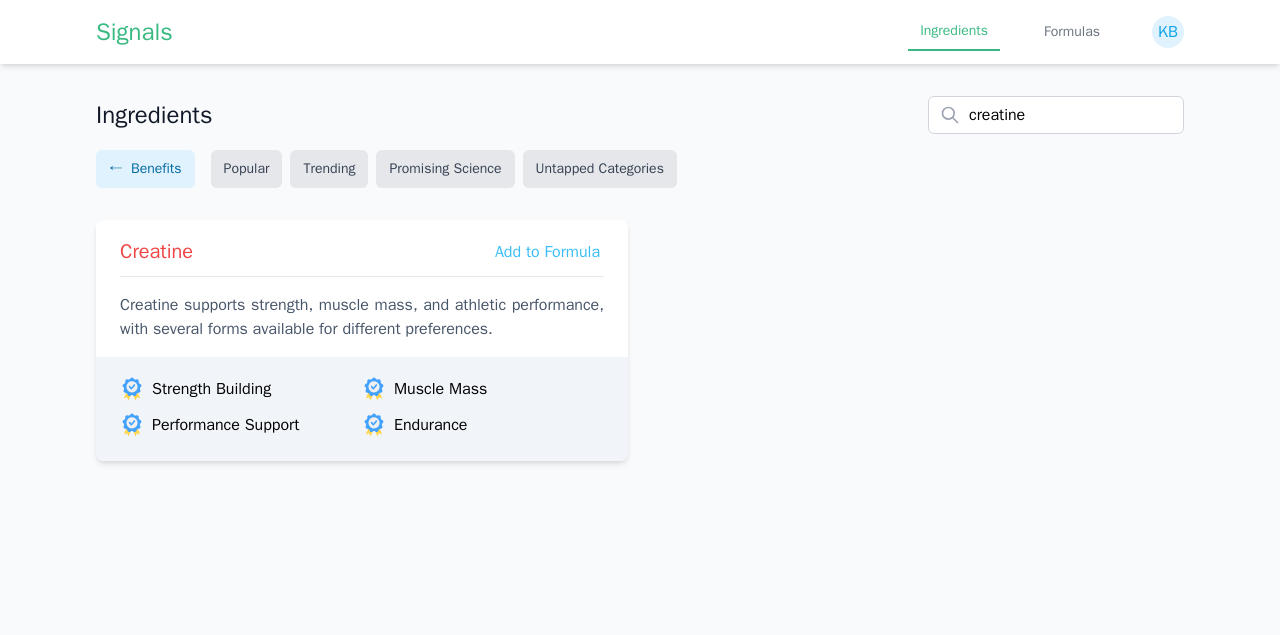 click on "Signals" at bounding box center [134, 32] 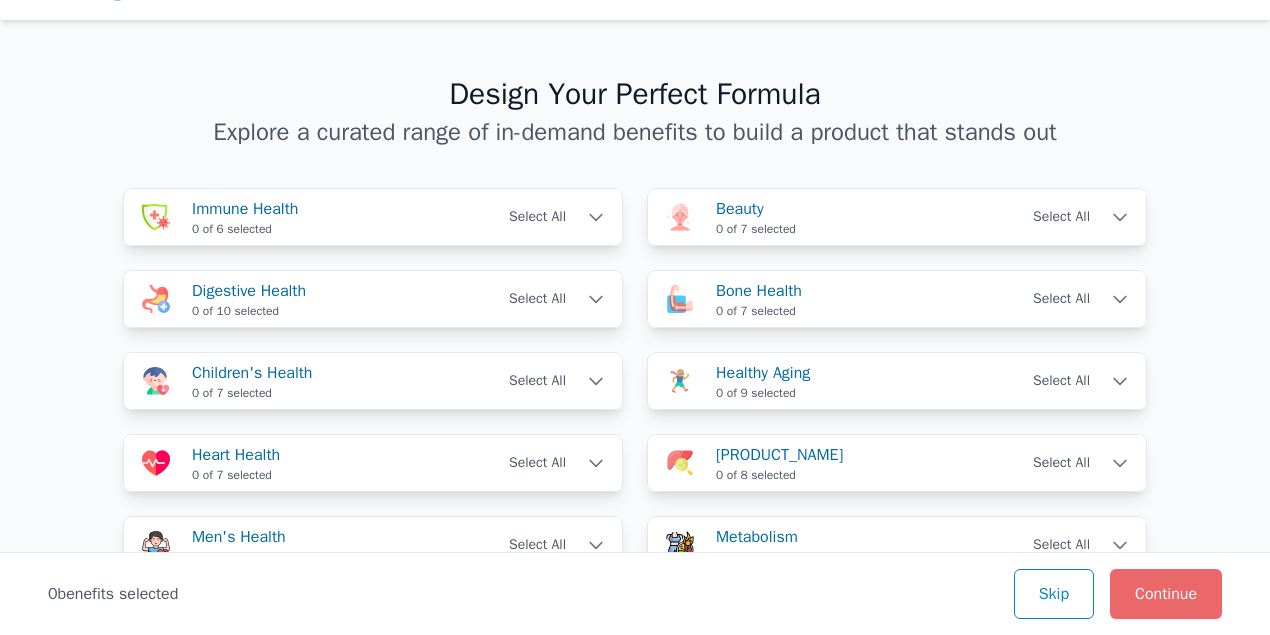 scroll, scrollTop: 133, scrollLeft: 0, axis: vertical 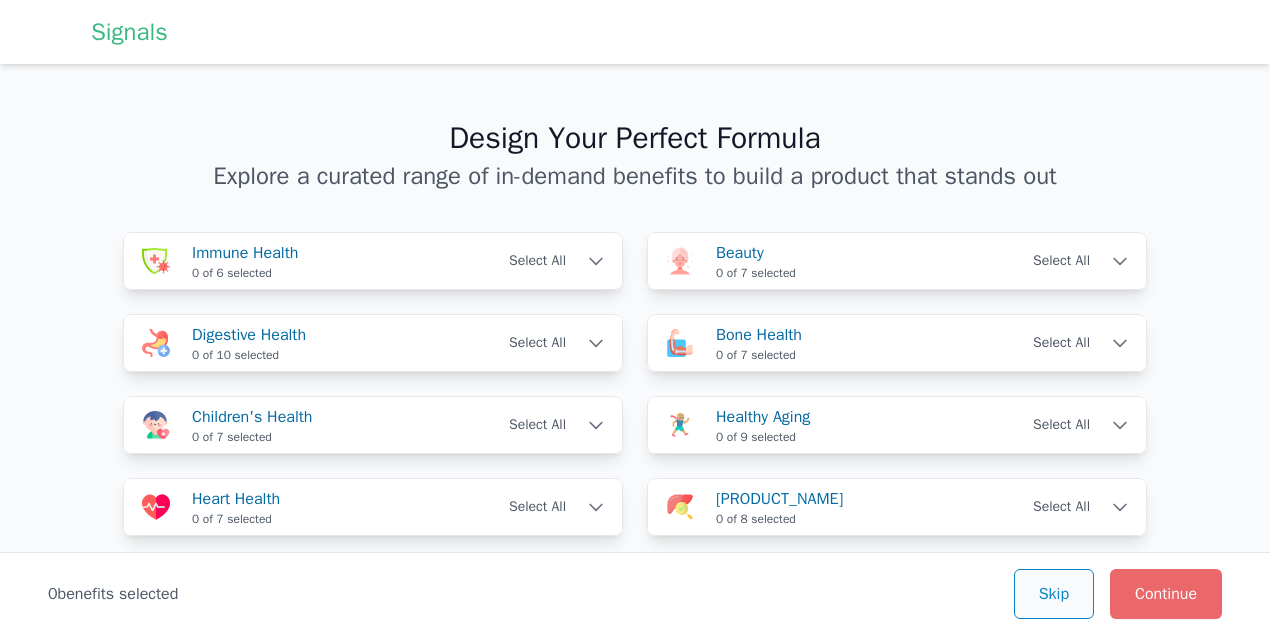 click on "Skip" at bounding box center (1054, 594) 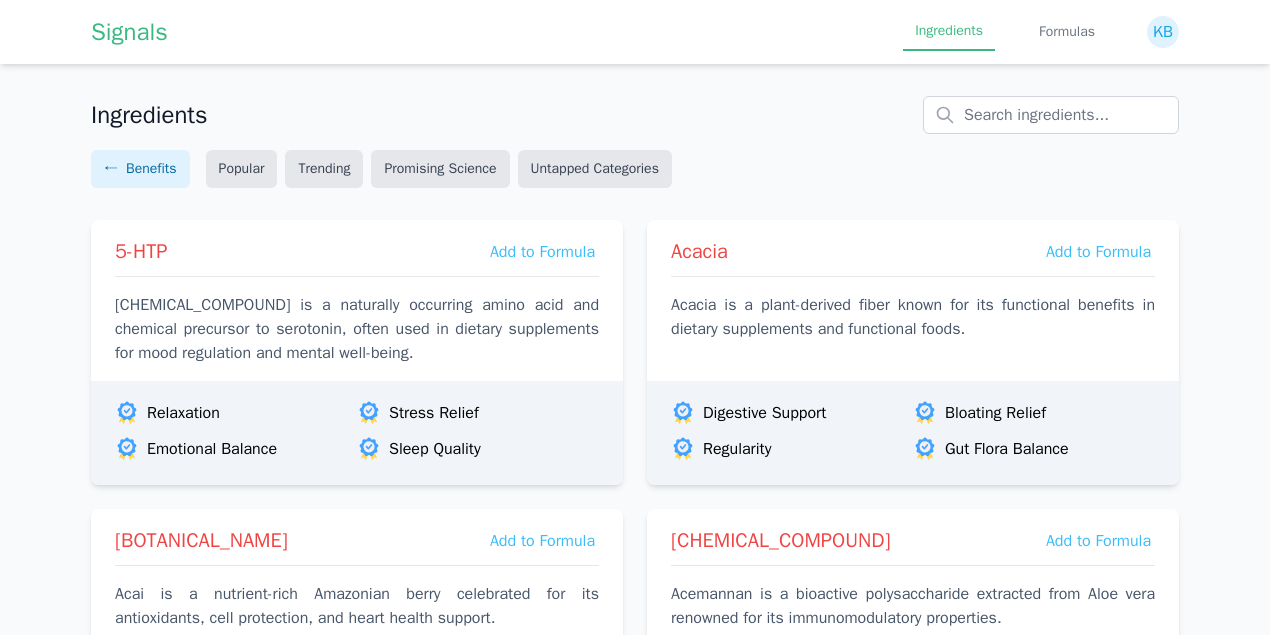 click on "Promising Science" at bounding box center [440, 169] 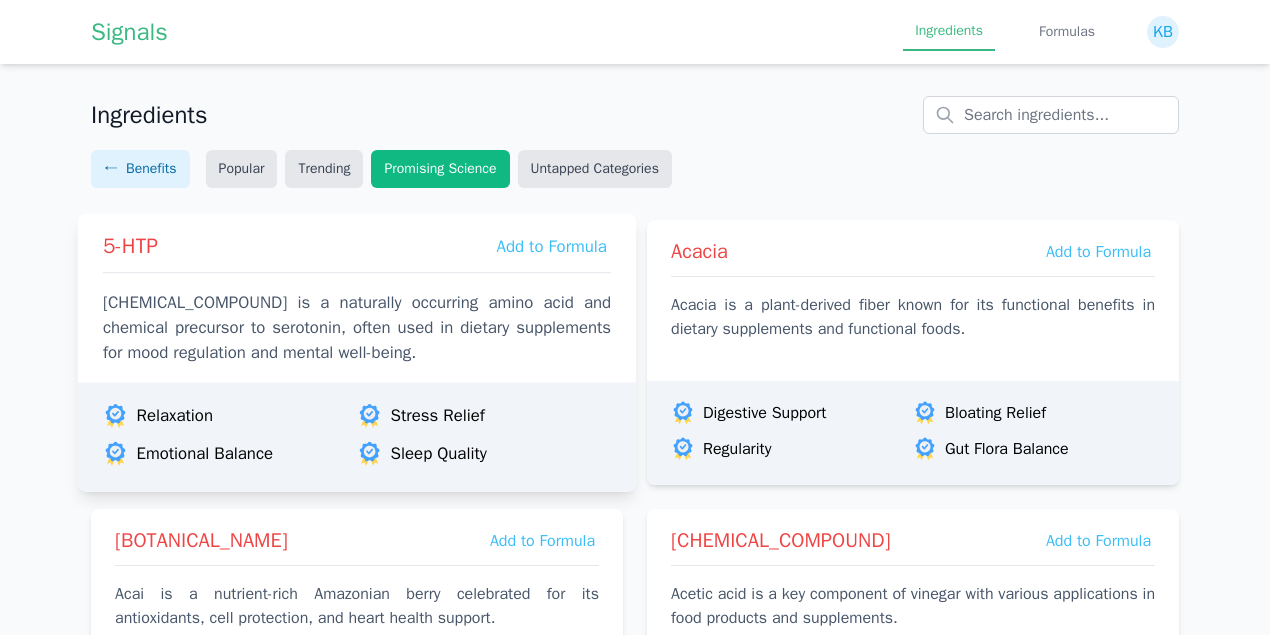 click on "5-HTP" at bounding box center [130, 246] 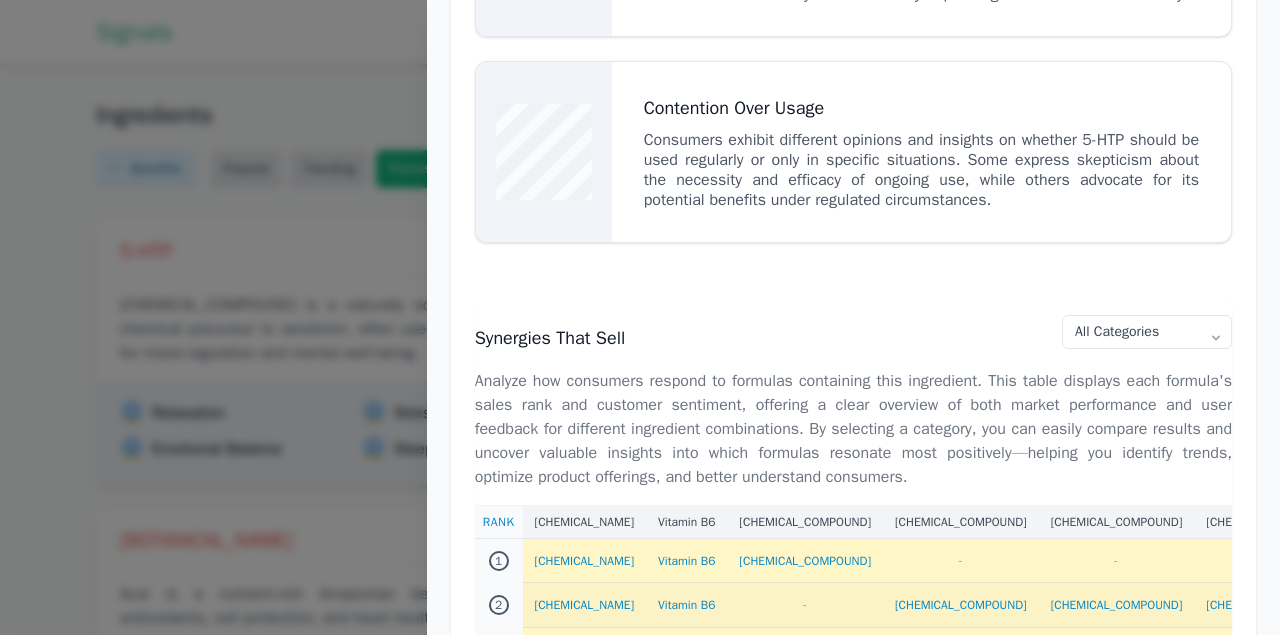 scroll, scrollTop: 2133, scrollLeft: 0, axis: vertical 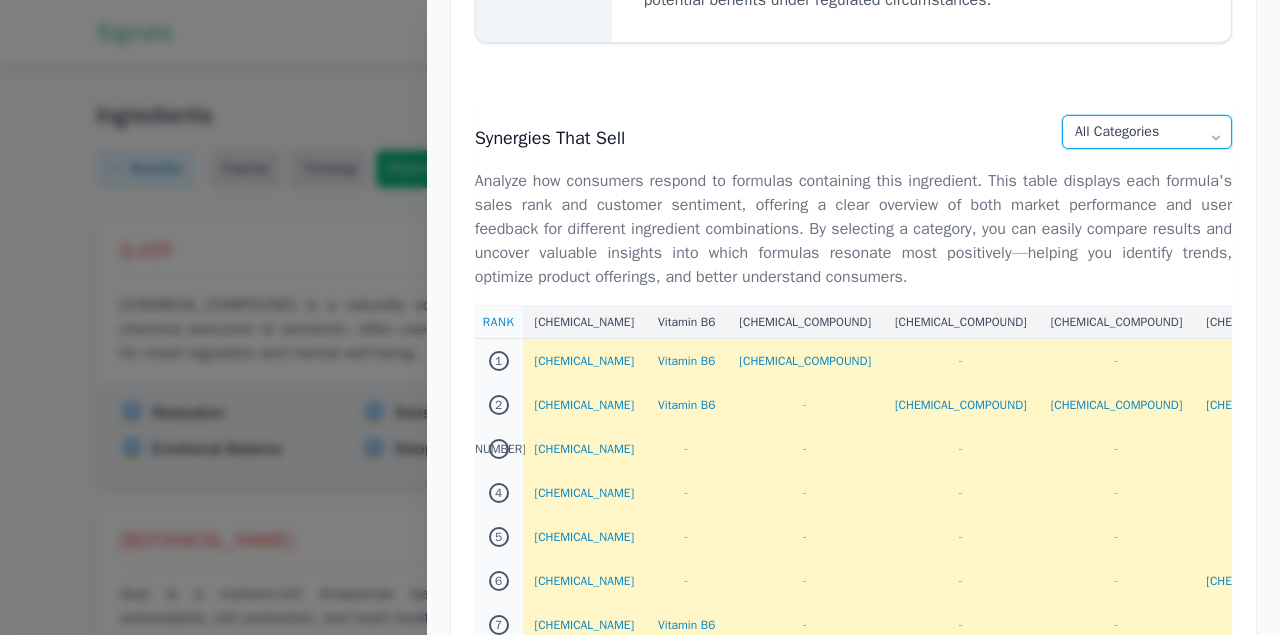 click on "All Categories Stress & Mood Cognitive Health Sleep Weight Management Metabolism Bone Health Digestive Health Women's Health Energy Children's Health Pain & Inflammation Sports Performance" at bounding box center [1147, 132] 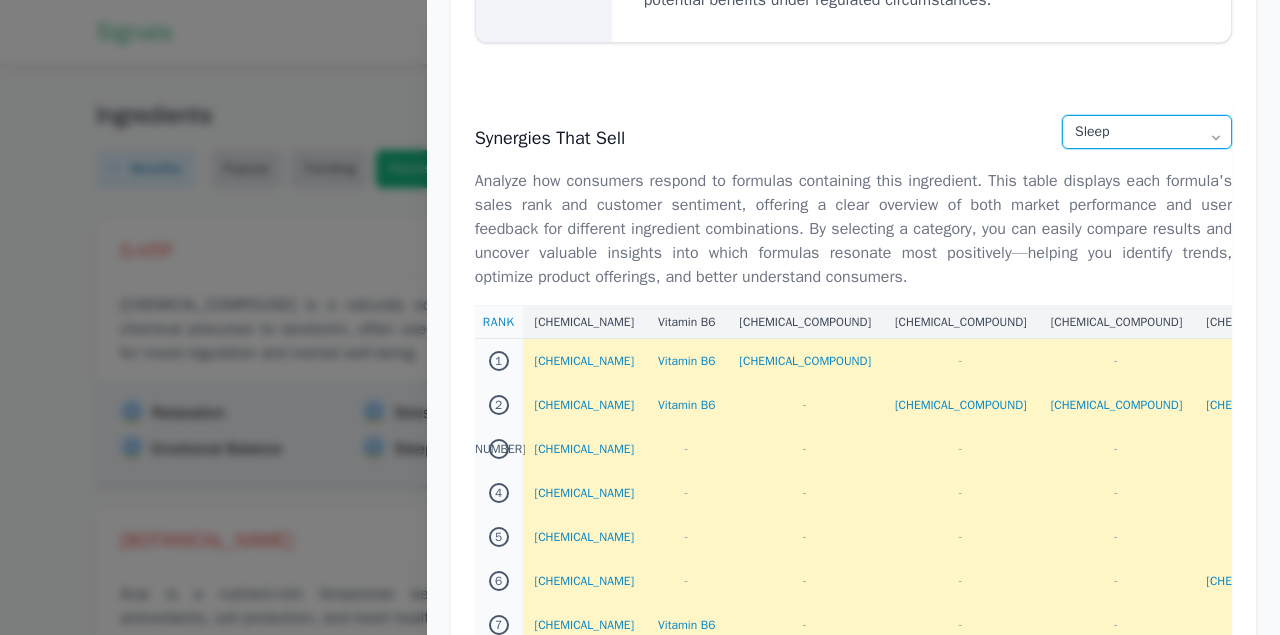 click on "All Categories Stress & Mood Cognitive Health Sleep Weight Management Metabolism Bone Health Digestive Health Women's Health Energy Children's Health Pain & Inflammation Sports Performance" at bounding box center (1147, 132) 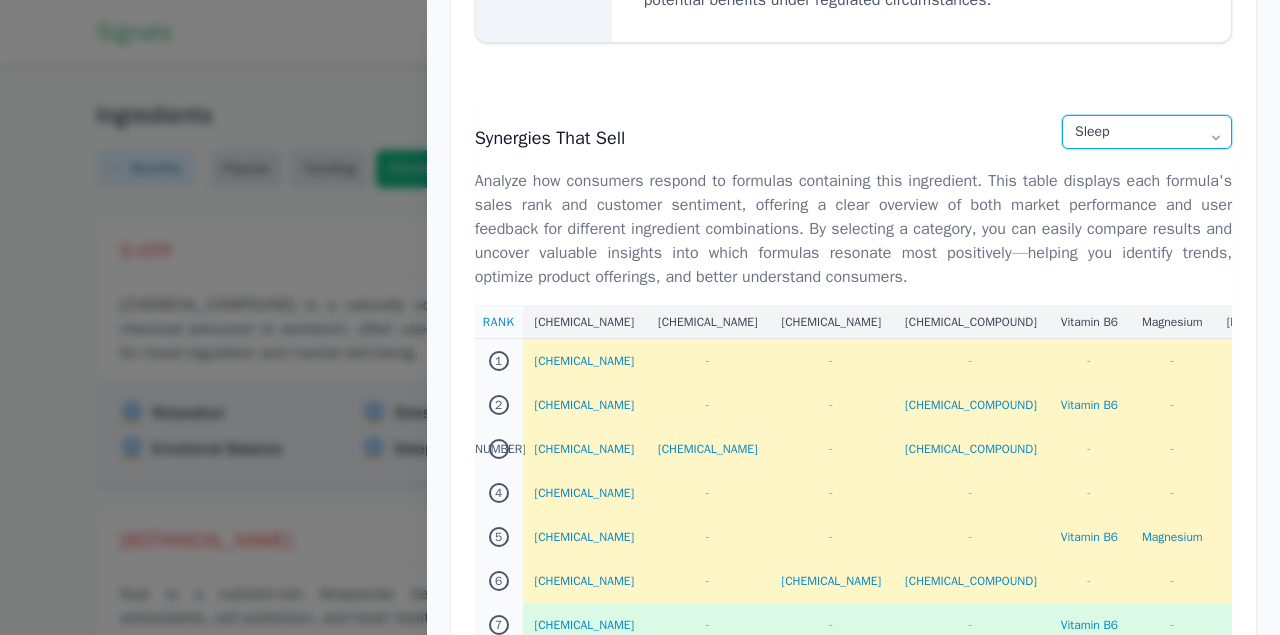 click on "All Categories Stress & Mood Cognitive Health Sleep Weight Management Metabolism Bone Health Digestive Health Women's Health Energy Children's Health Pain & Inflammation Sports Performance" at bounding box center [1147, 132] 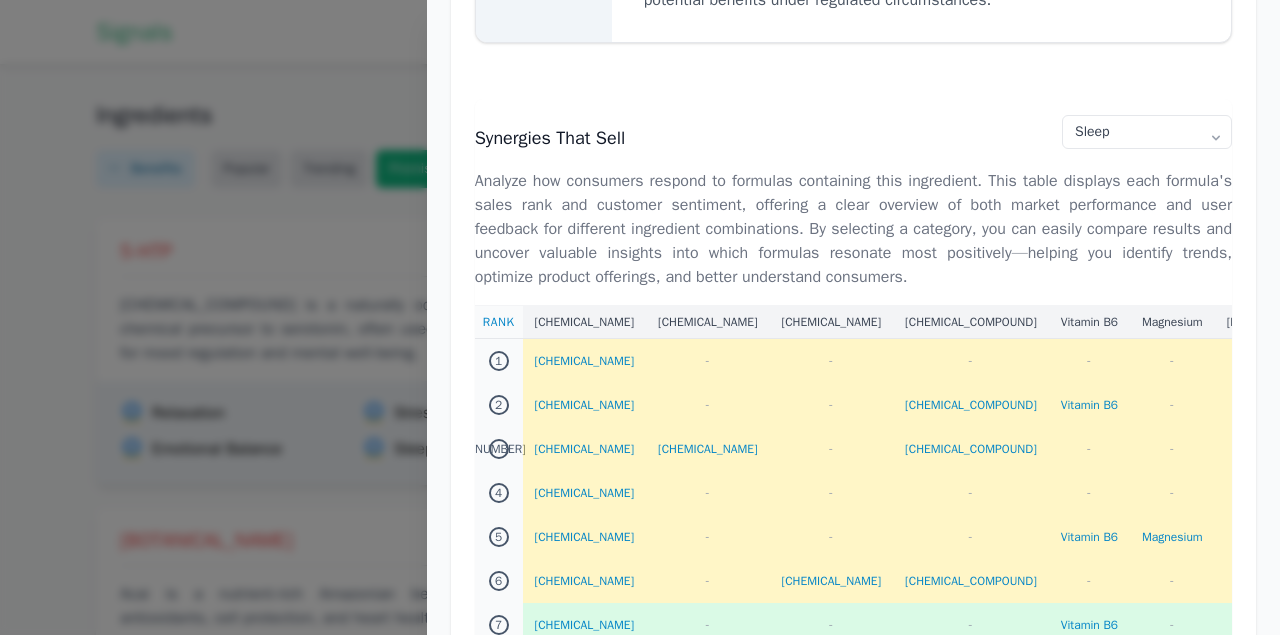click on "Synergies That Sell All Categories Stress & Mood Cognitive Health Sleep Weight Management Metabolism Bone Health Digestive Health Women's Health Energy Children's Health Pain & Inflammation Sports Performance" at bounding box center [853, 138] 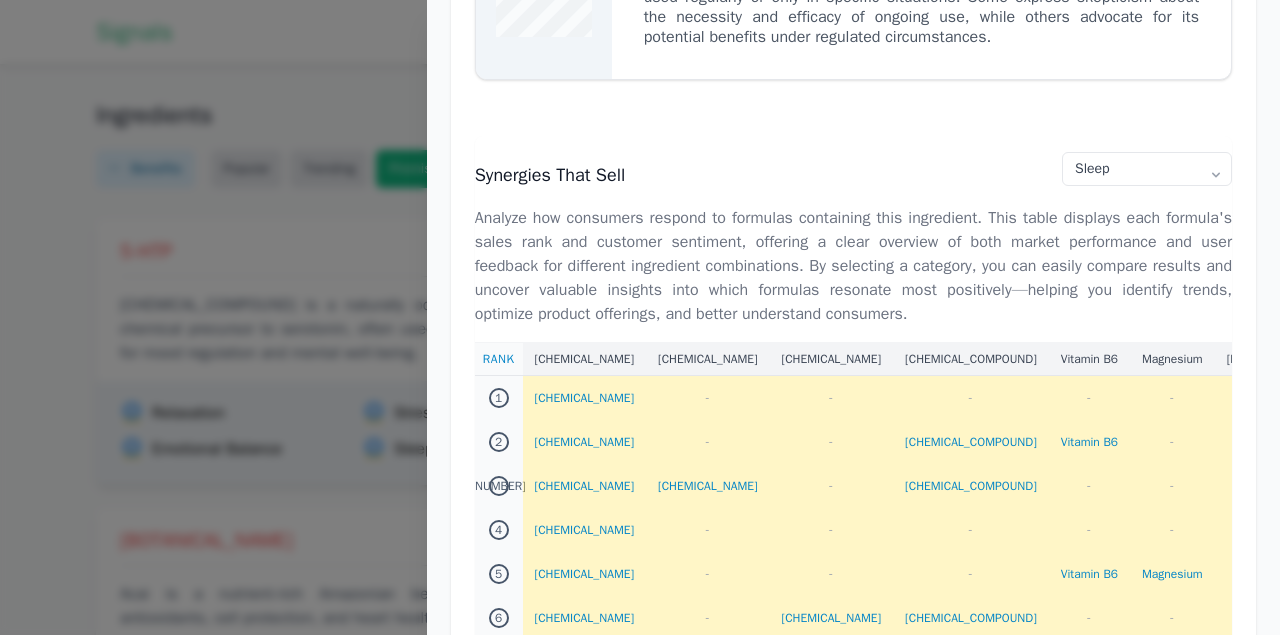 scroll, scrollTop: 2066, scrollLeft: 0, axis: vertical 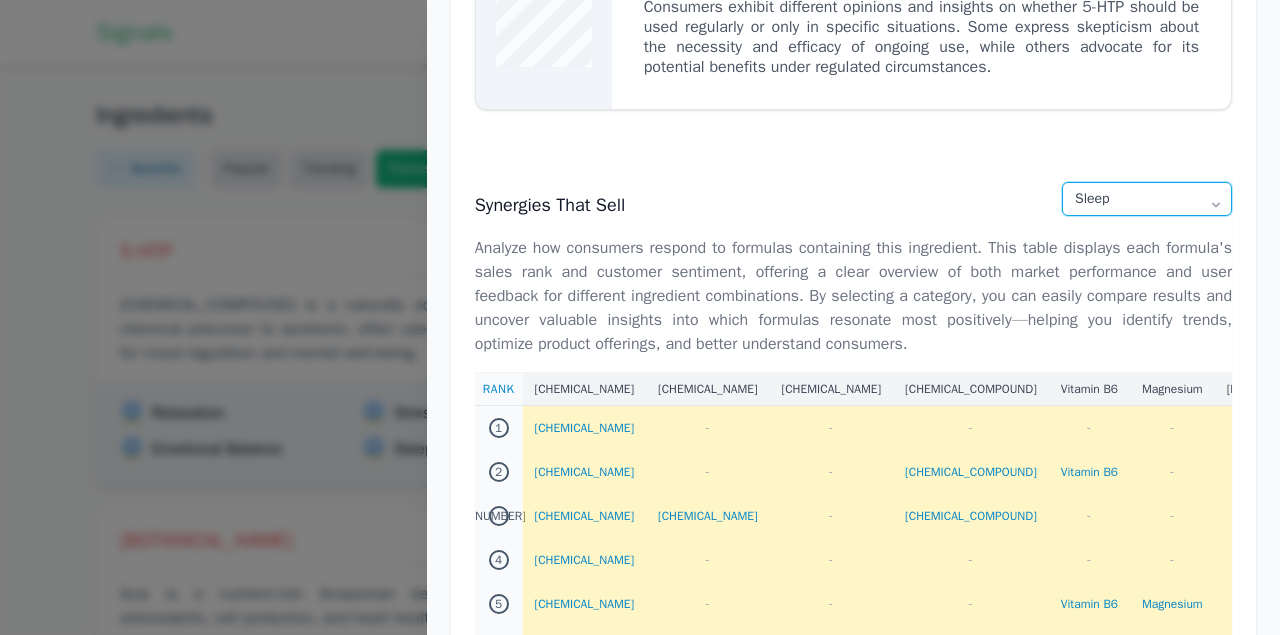 click on "All Categories Stress & Mood Cognitive Health Sleep Weight Management Metabolism Bone Health Digestive Health Women's Health Energy Children's Health Pain & Inflammation Sports Performance" at bounding box center (1147, 199) 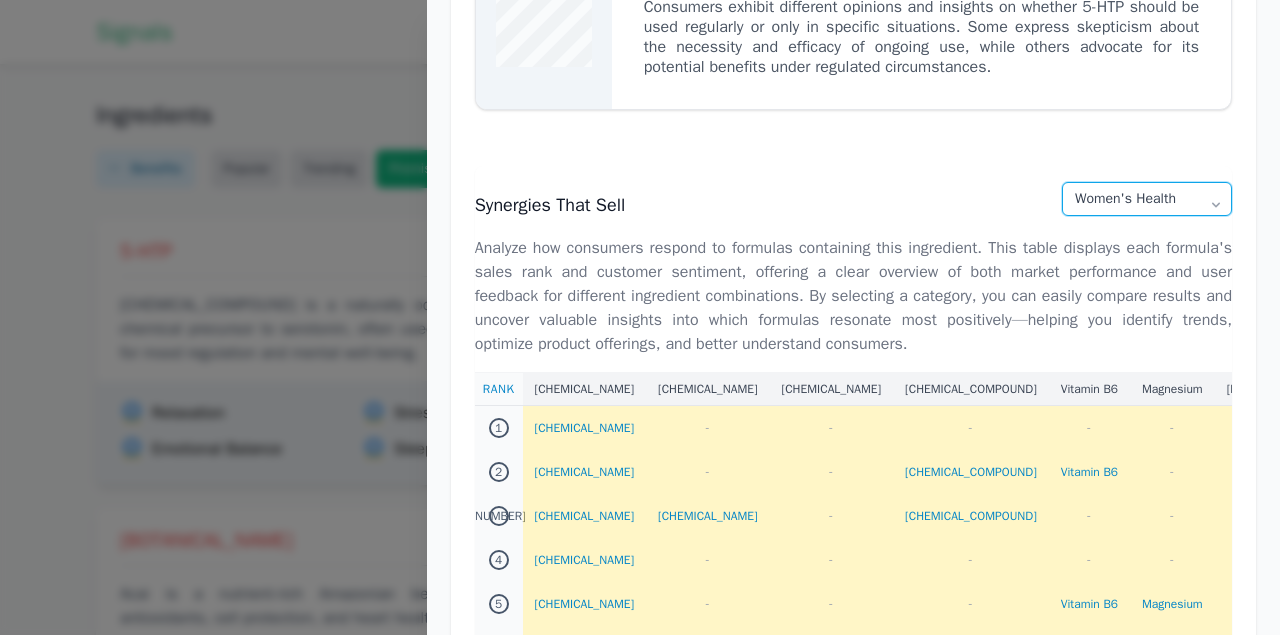 click on "All Categories Stress & Mood Cognitive Health Sleep Weight Management Metabolism Bone Health Digestive Health Women's Health Energy Children's Health Pain & Inflammation Sports Performance" at bounding box center (1147, 199) 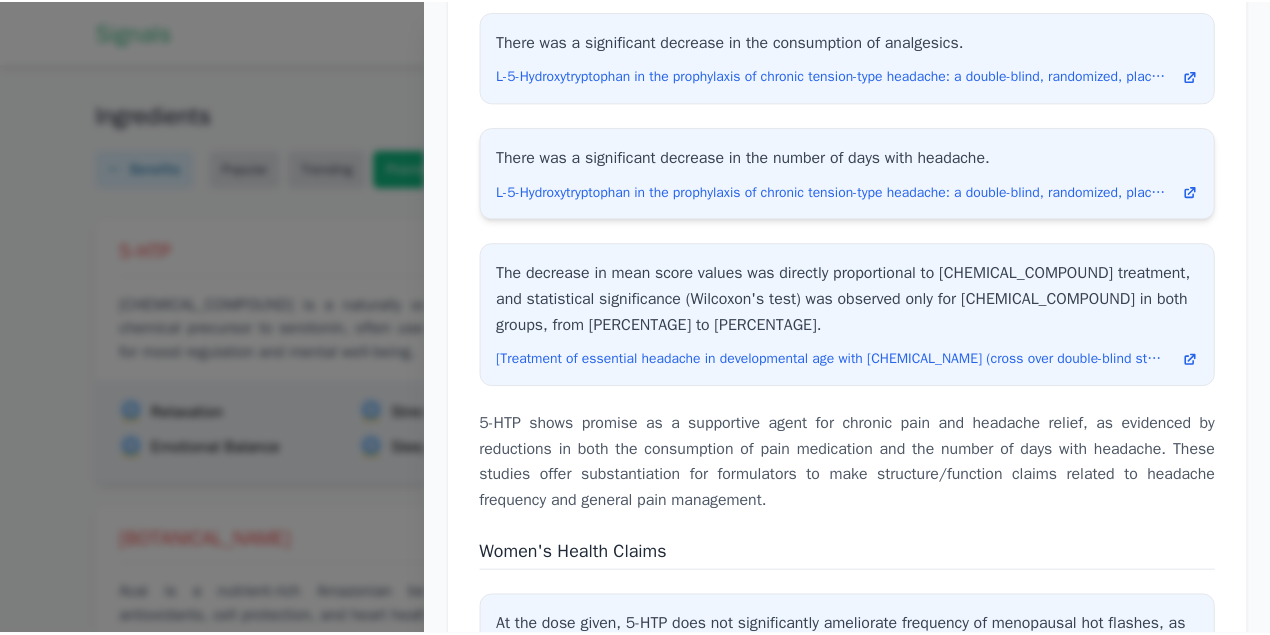 scroll, scrollTop: 6198, scrollLeft: 0, axis: vertical 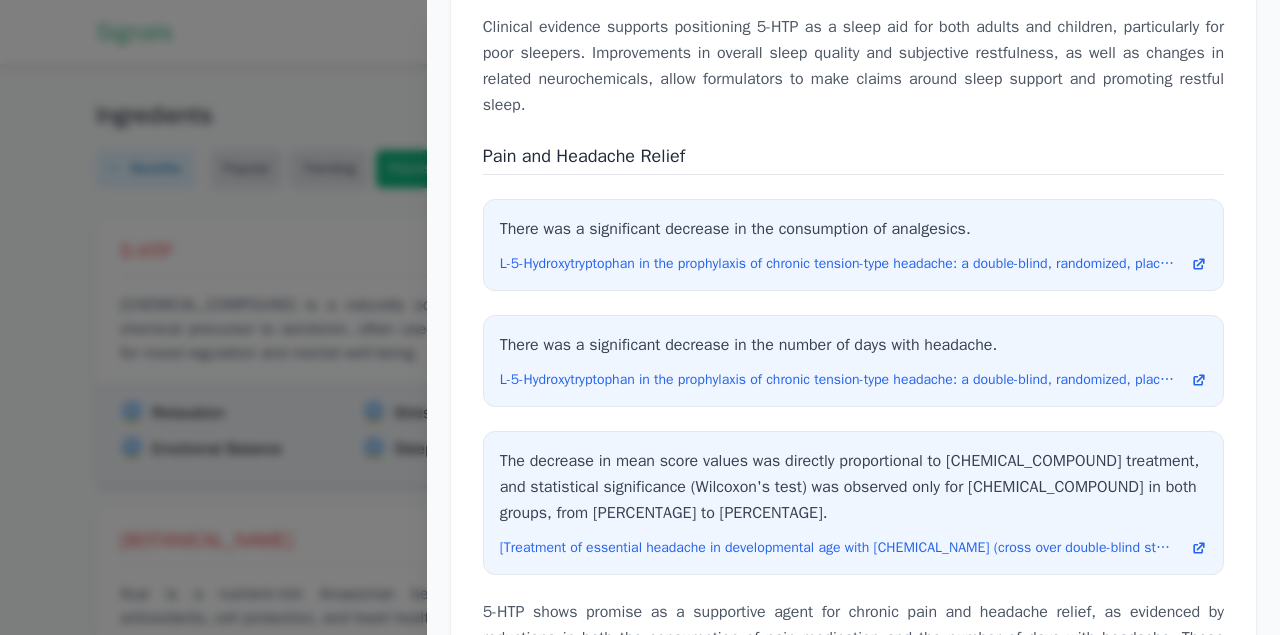 click at bounding box center [640, 317] 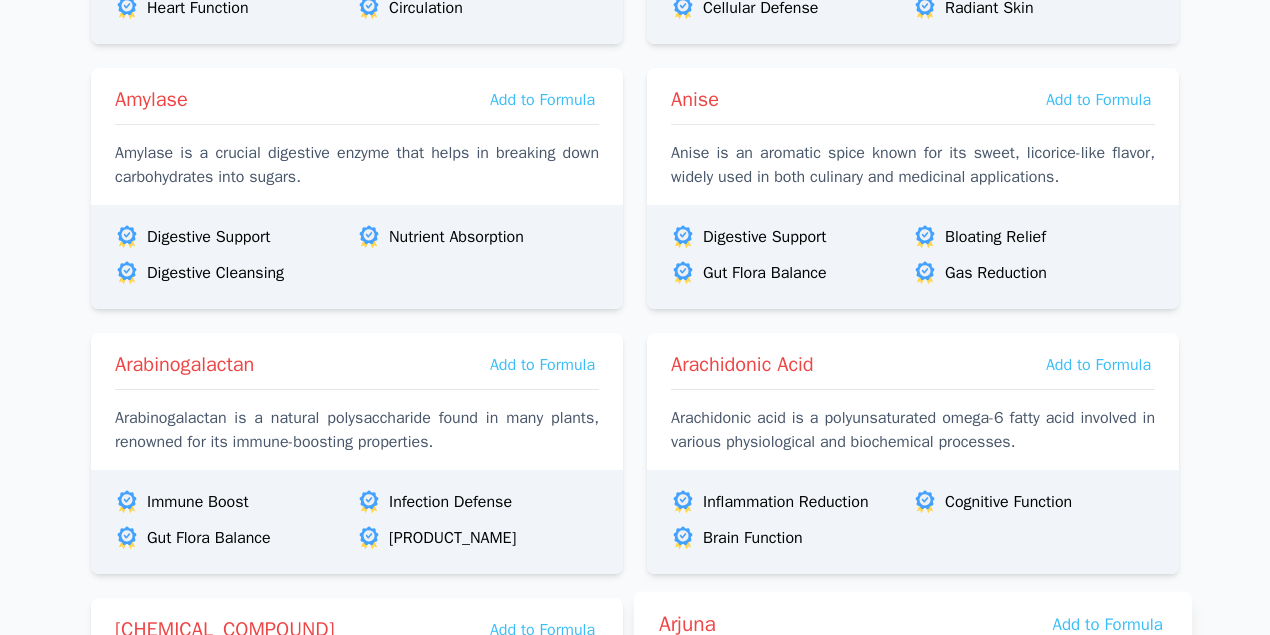 scroll, scrollTop: 2133, scrollLeft: 0, axis: vertical 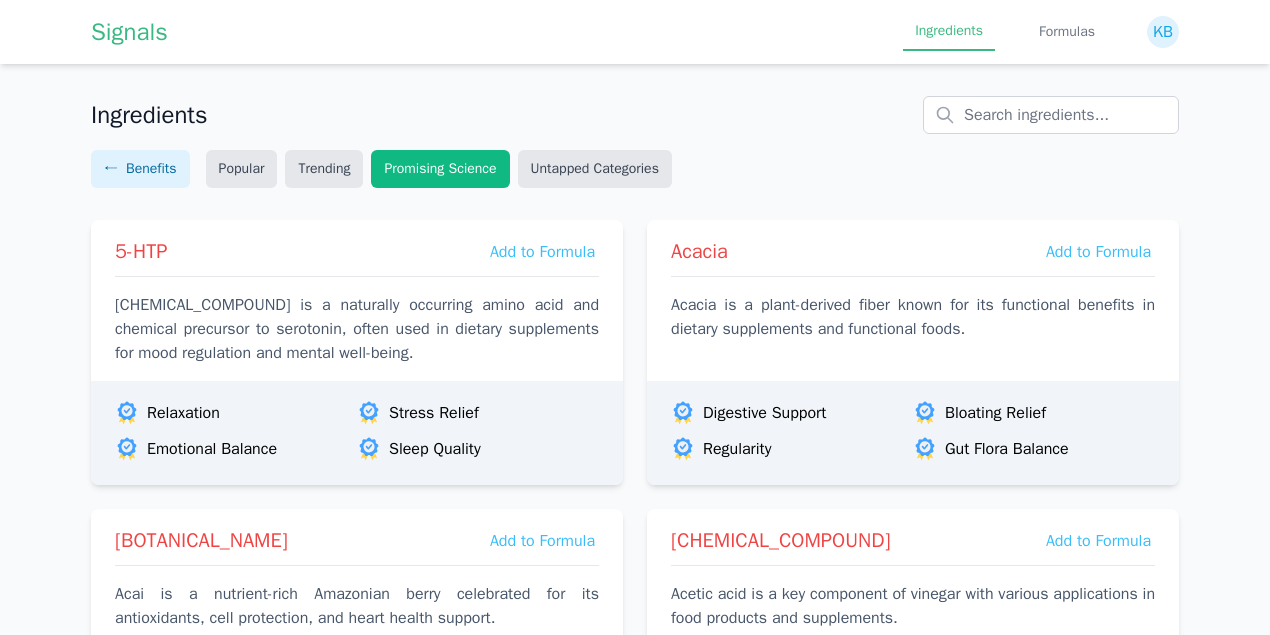 click on "Untapped Categories" at bounding box center [595, 169] 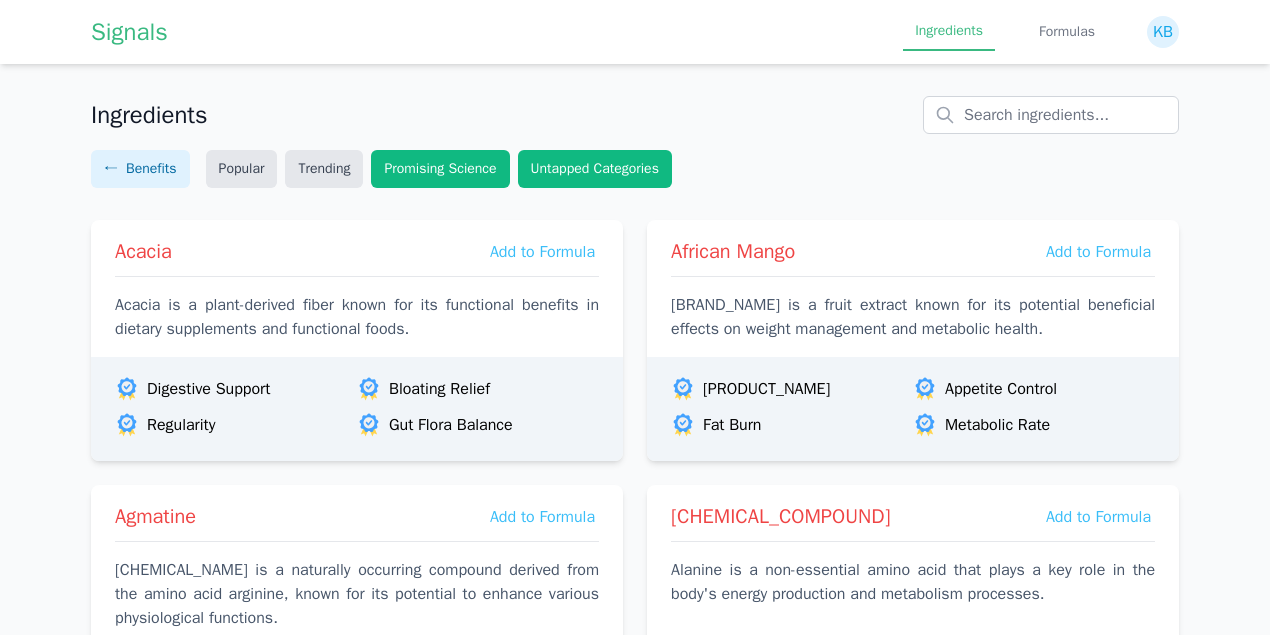 click on "Promising Science" at bounding box center (440, 169) 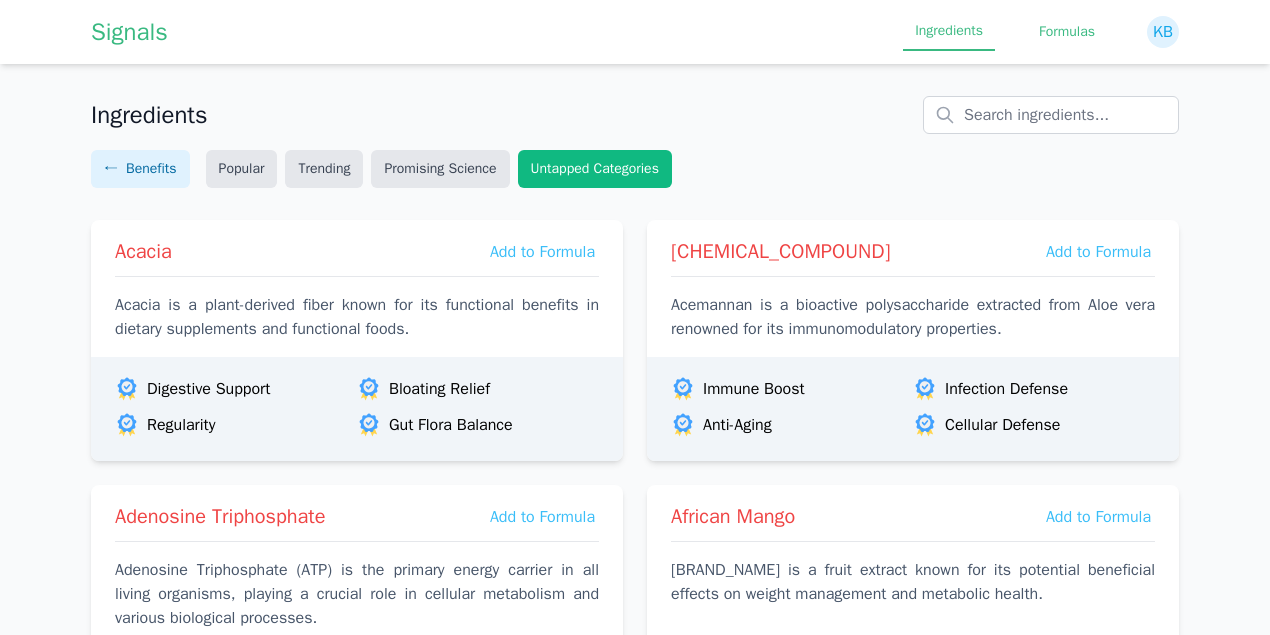 click on "Formulas" at bounding box center (1067, 32) 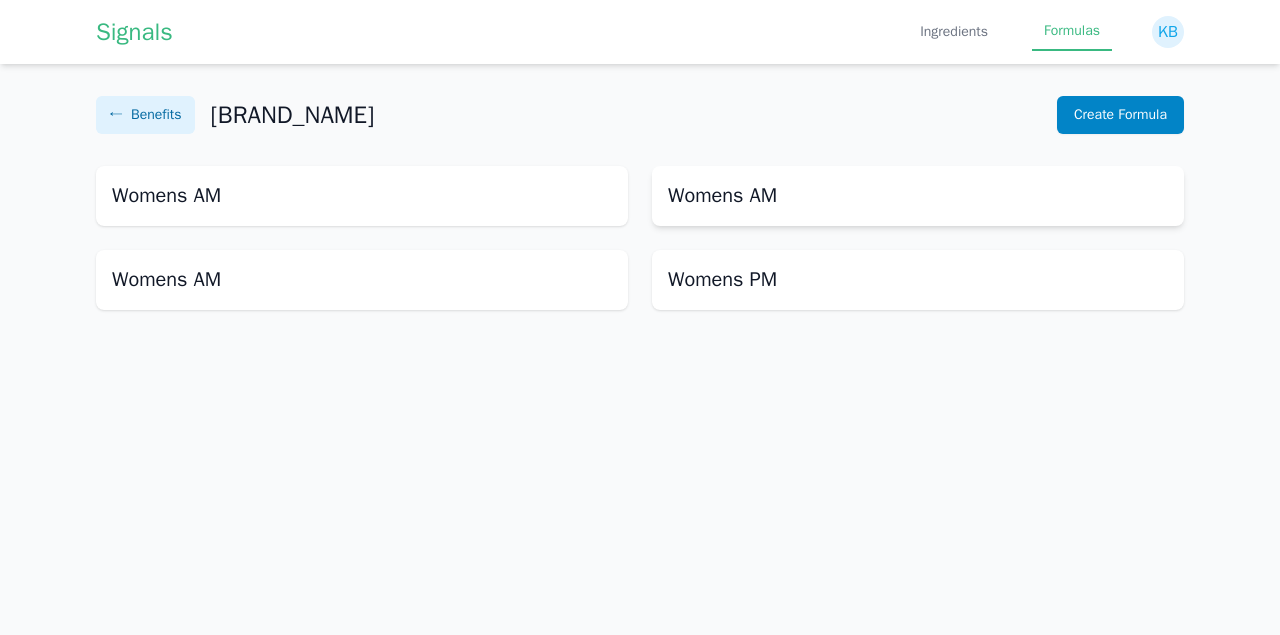click on "Womens AM" at bounding box center (362, 196) 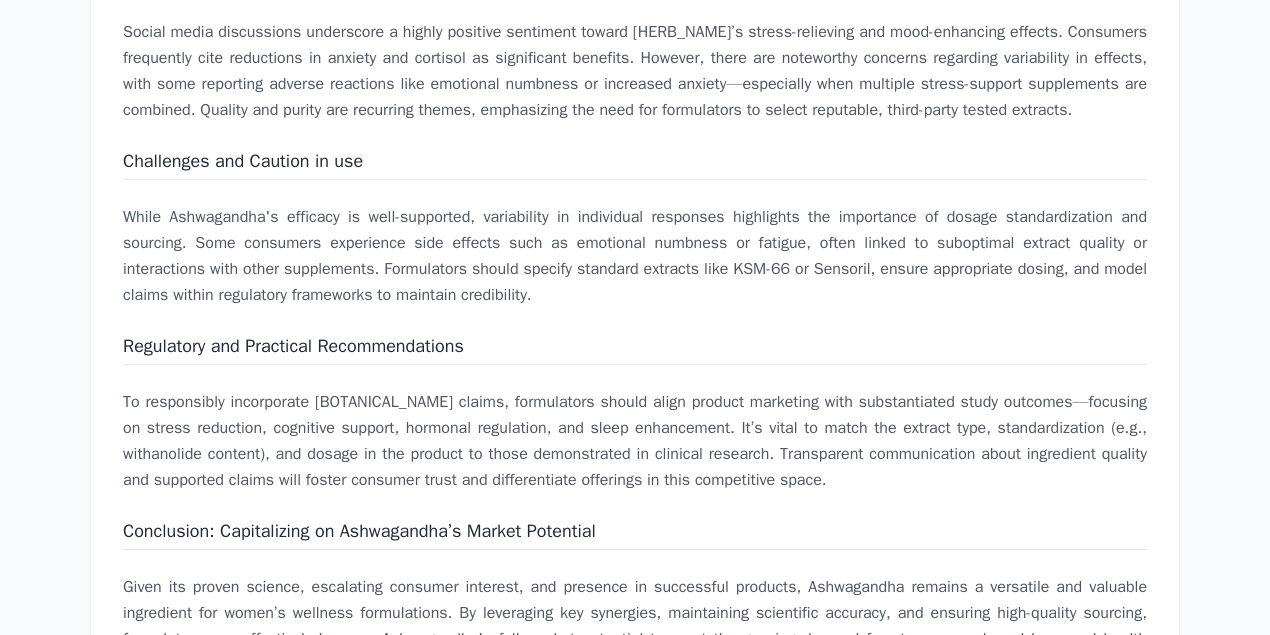 scroll, scrollTop: 1854, scrollLeft: 0, axis: vertical 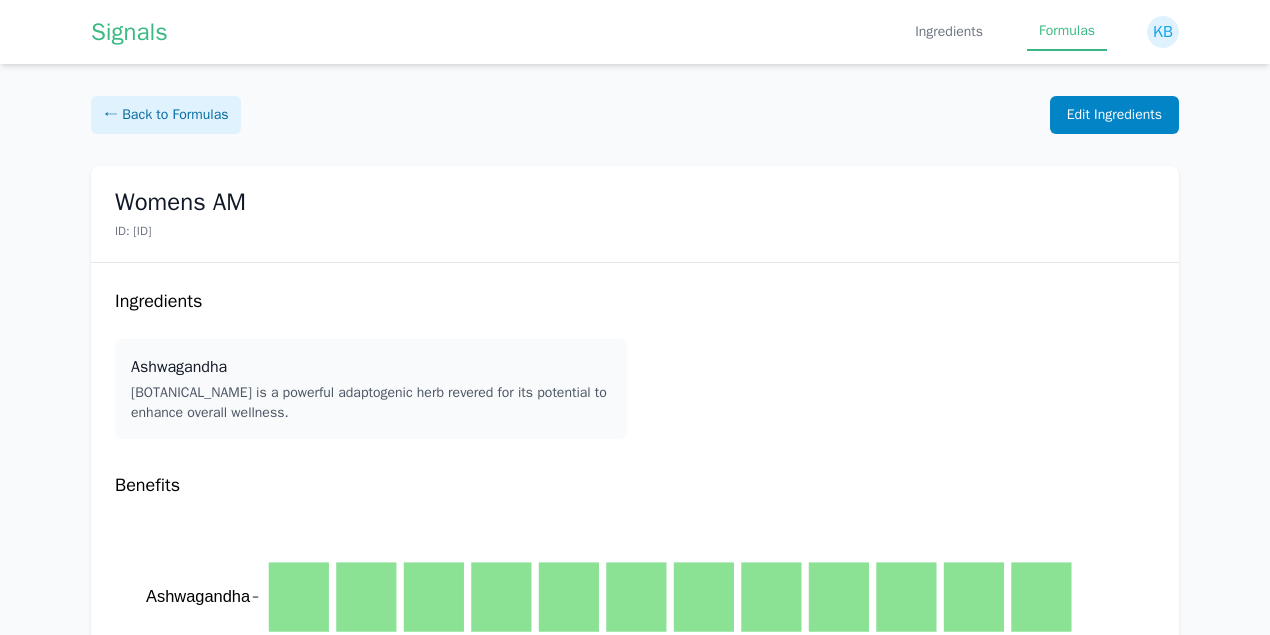 click on "Formulas" at bounding box center (1067, 32) 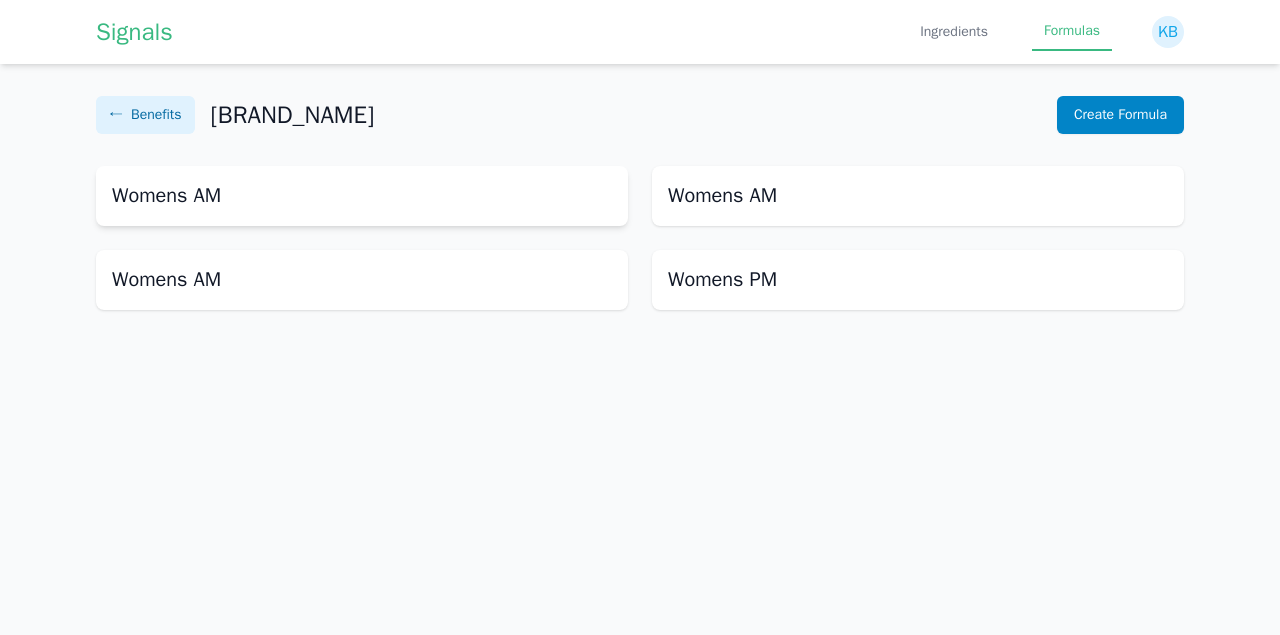 click on "Womens AM" at bounding box center [362, 196] 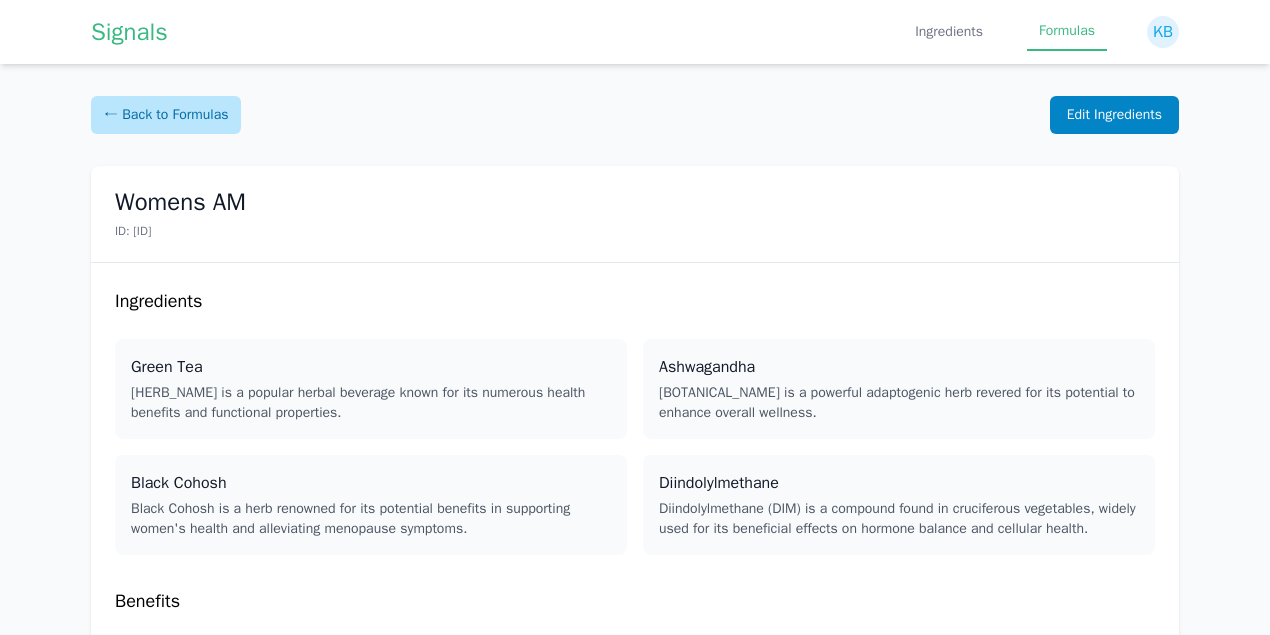 click on "← Back to Formulas" at bounding box center (166, 115) 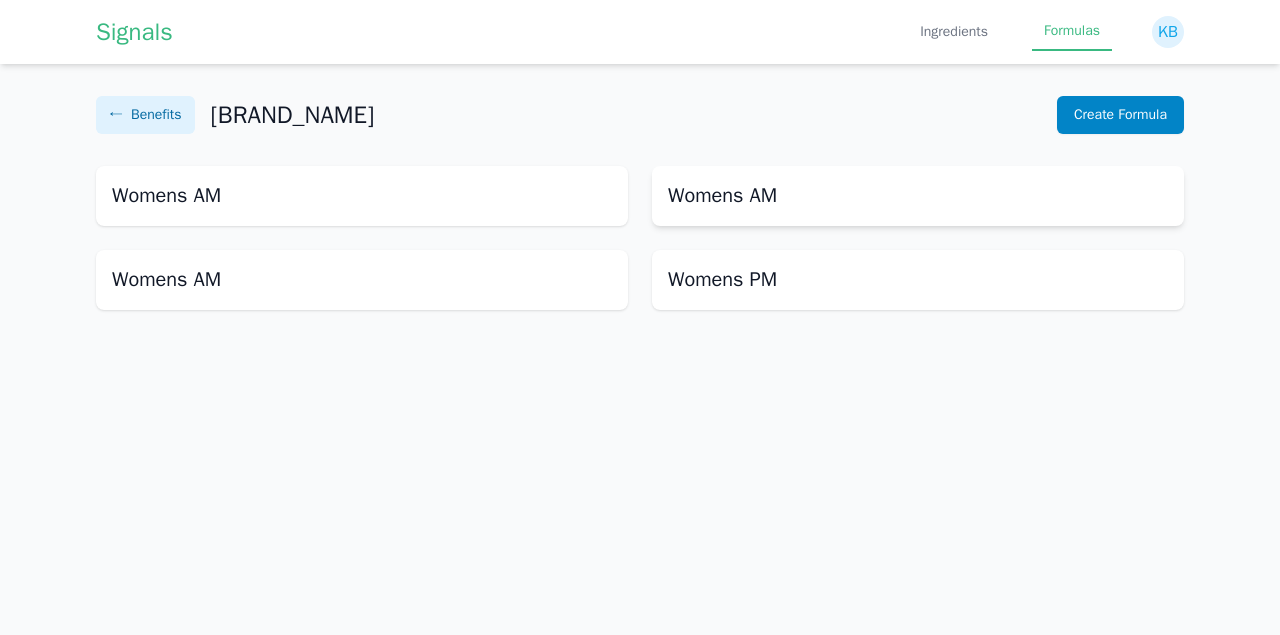 click on "Womens AM" at bounding box center (362, 196) 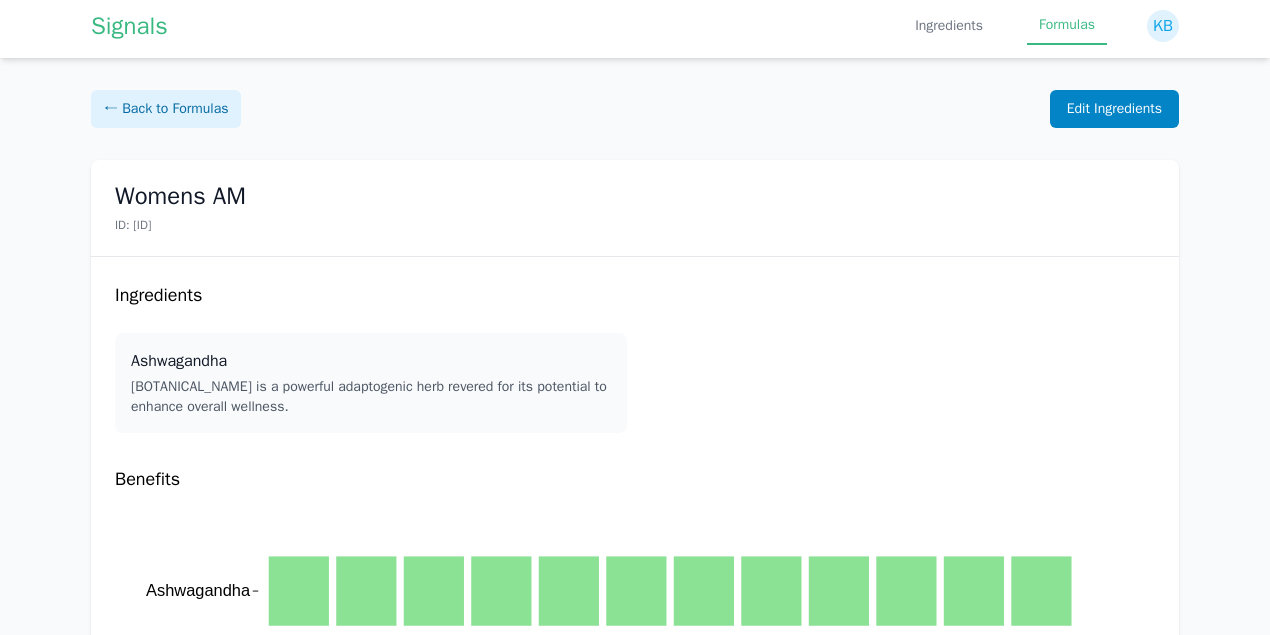 scroll, scrollTop: 0, scrollLeft: 0, axis: both 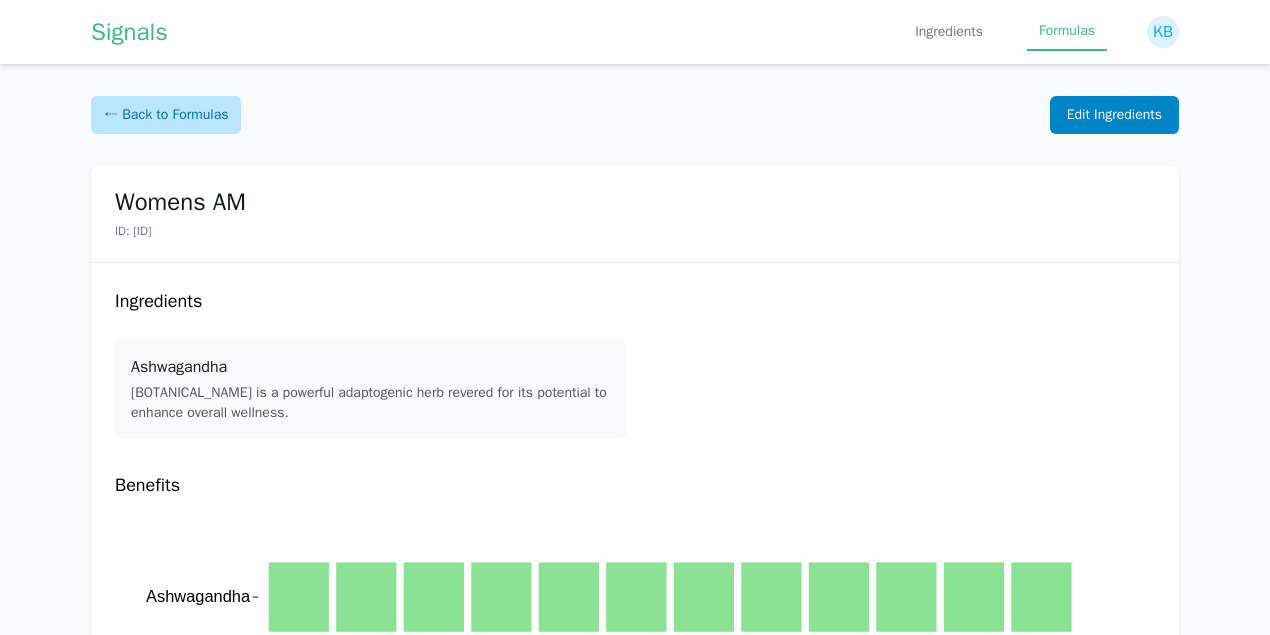 click on "← Back to Formulas" at bounding box center (166, 115) 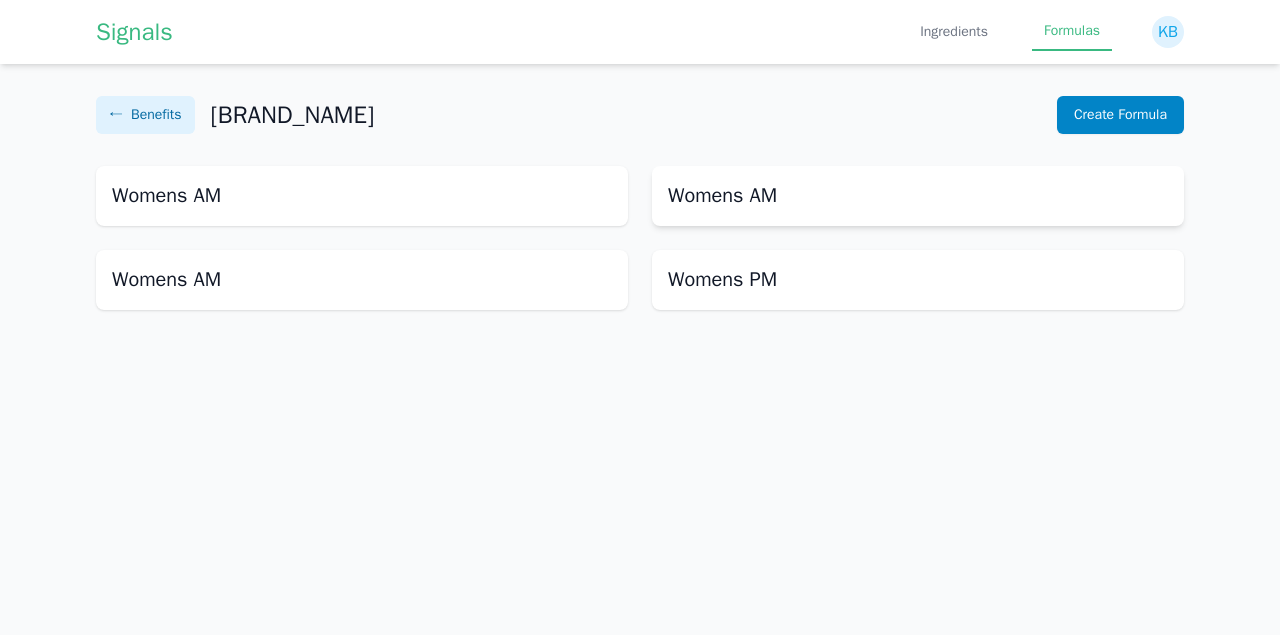 click on "Womens AM" at bounding box center (362, 196) 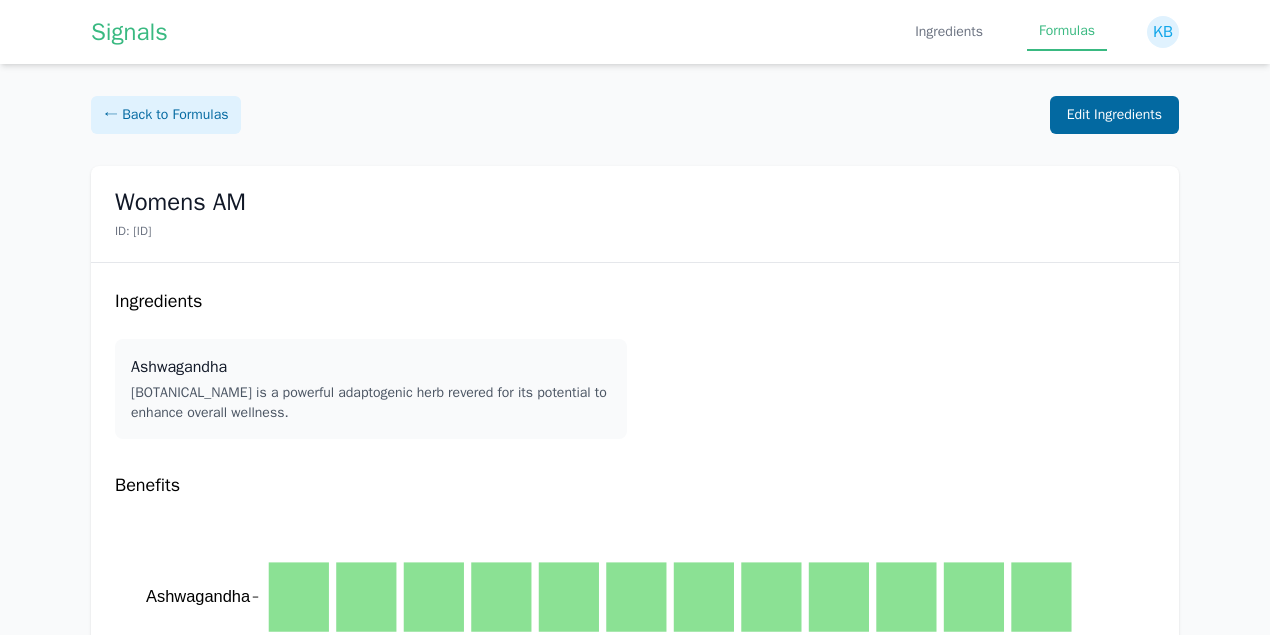 click on "Edit Ingredients" at bounding box center (1114, 115) 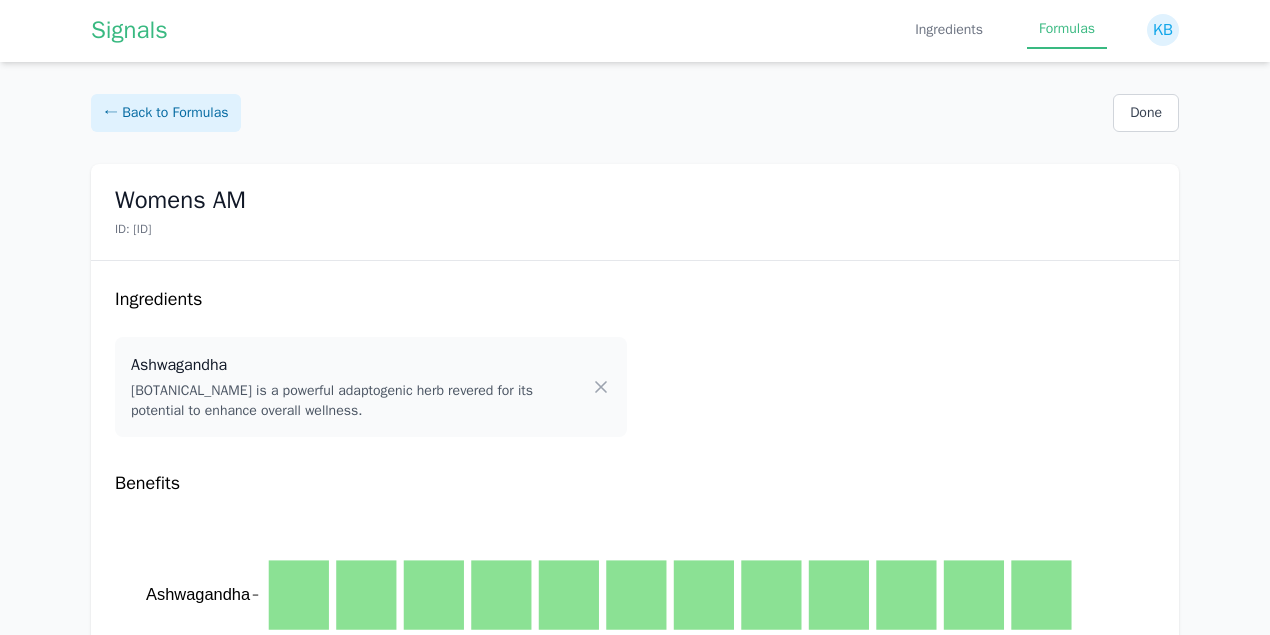 scroll, scrollTop: 0, scrollLeft: 0, axis: both 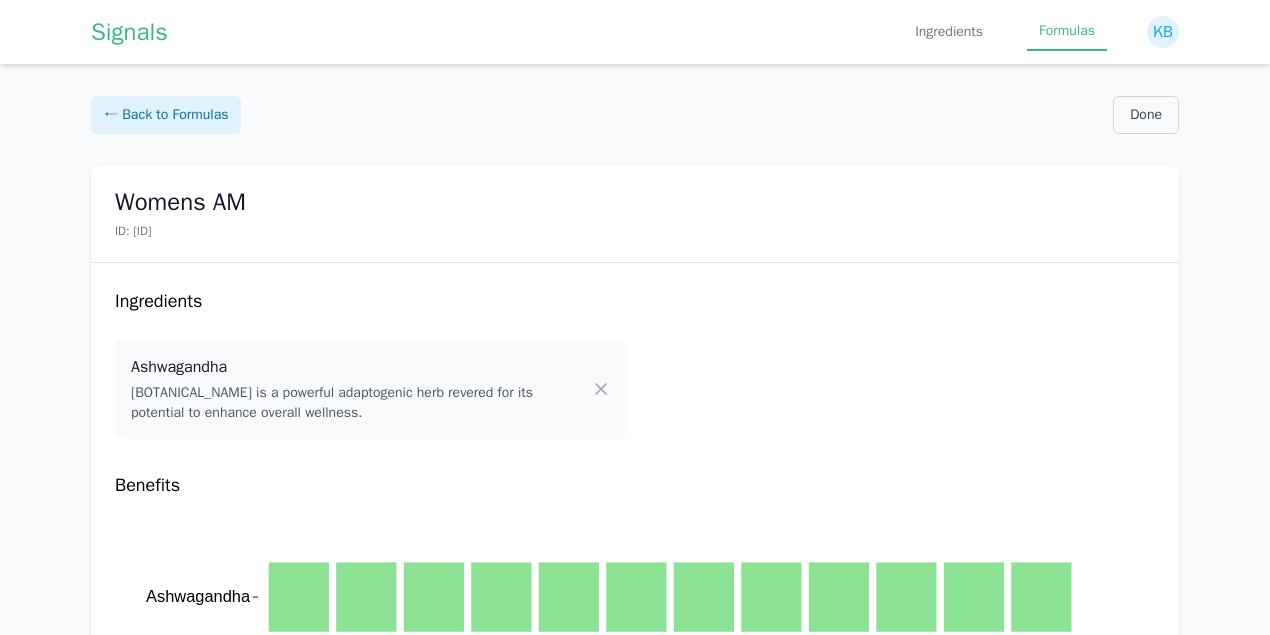 click on "Done" at bounding box center [1146, 115] 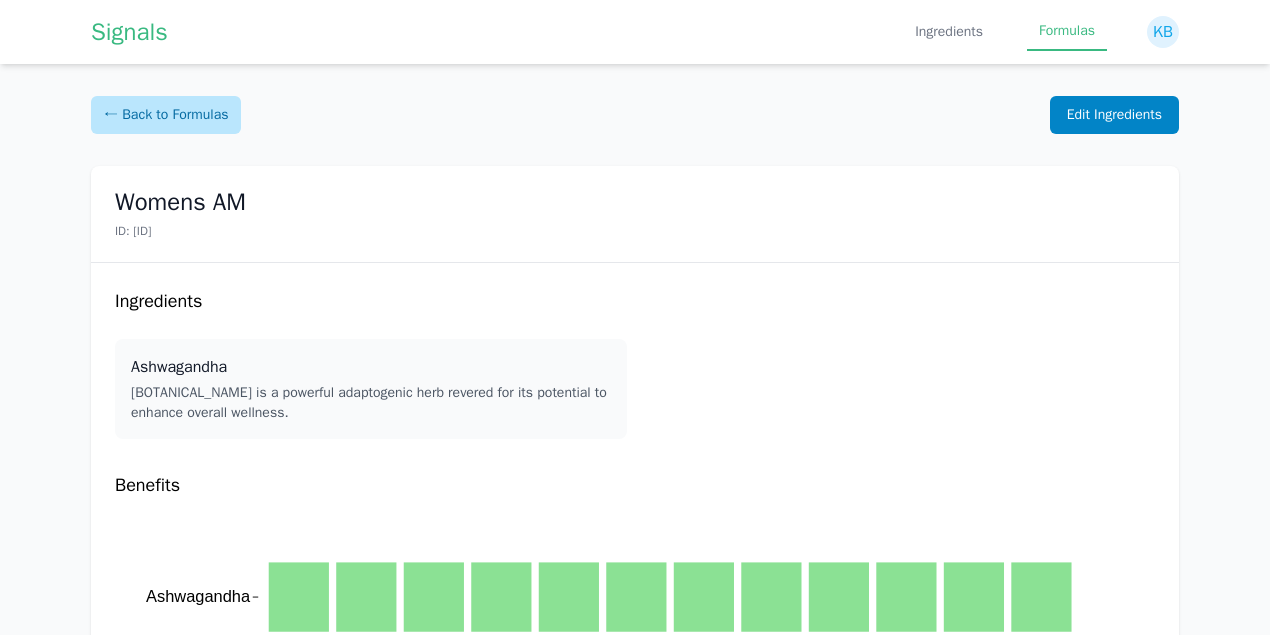 click on "← Back to Formulas" at bounding box center (166, 115) 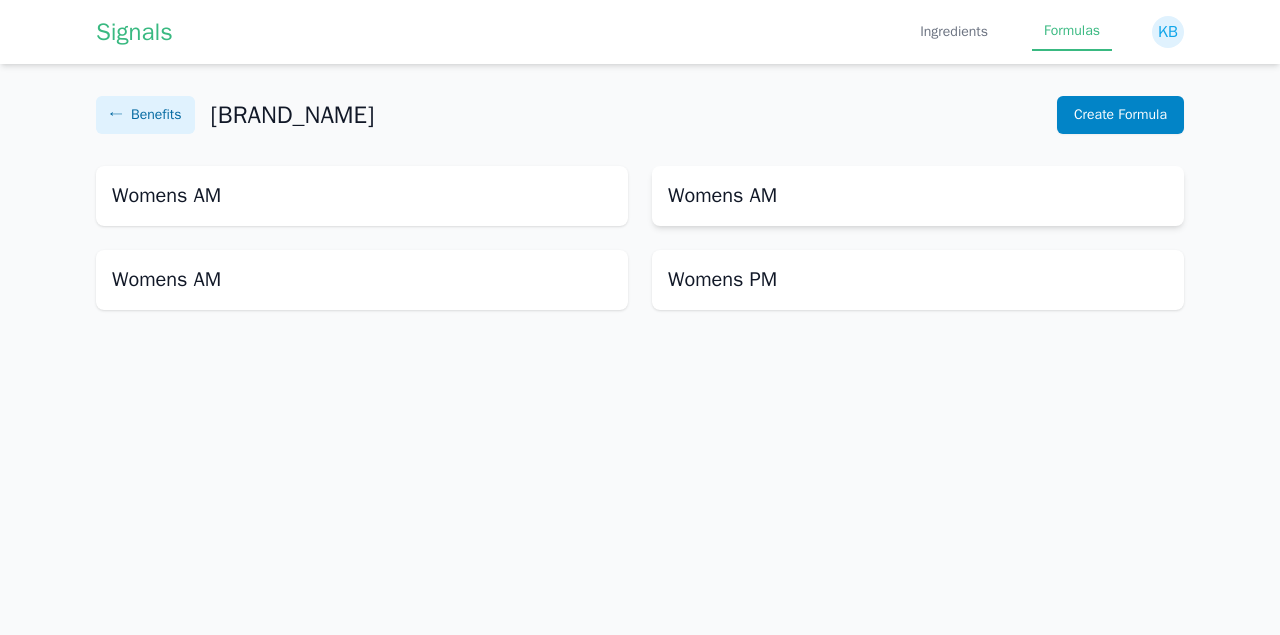 click on "Womens AM" at bounding box center [362, 196] 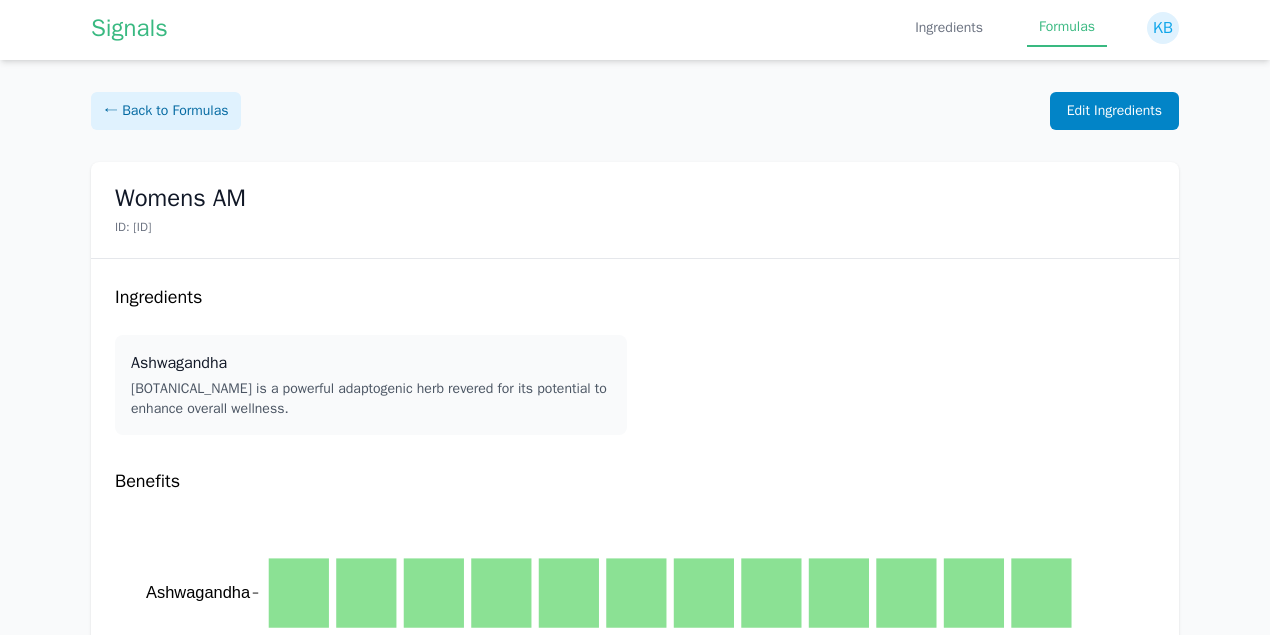 scroll, scrollTop: 0, scrollLeft: 0, axis: both 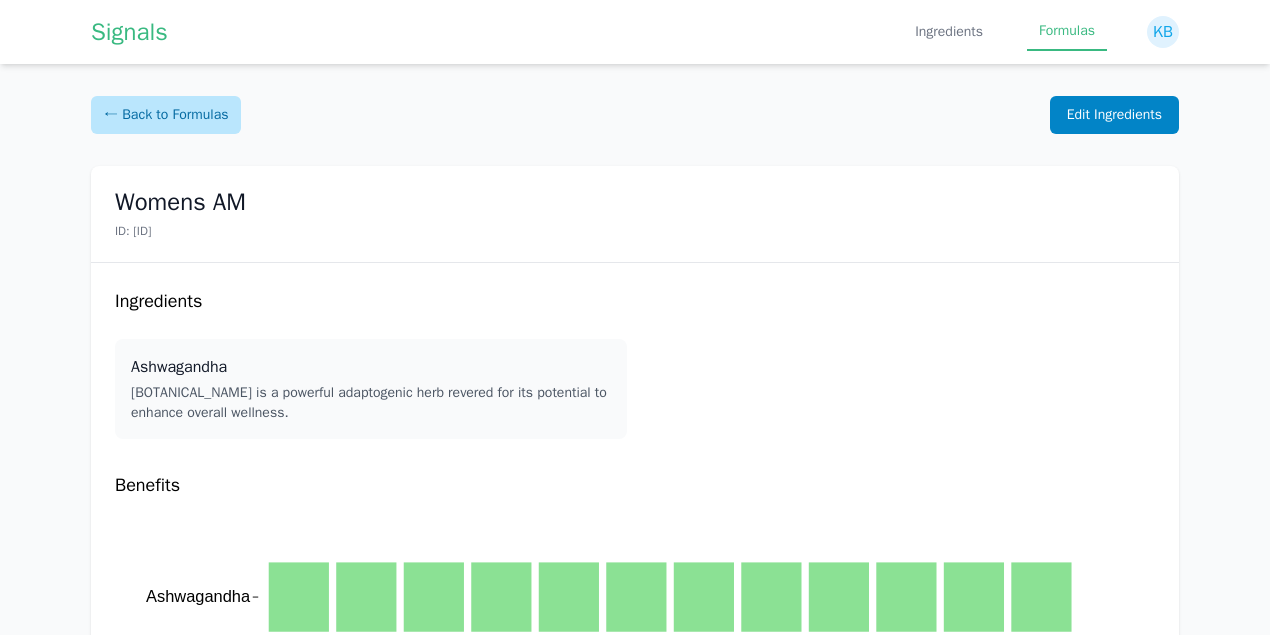 click on "← Back to Formulas" at bounding box center [166, 115] 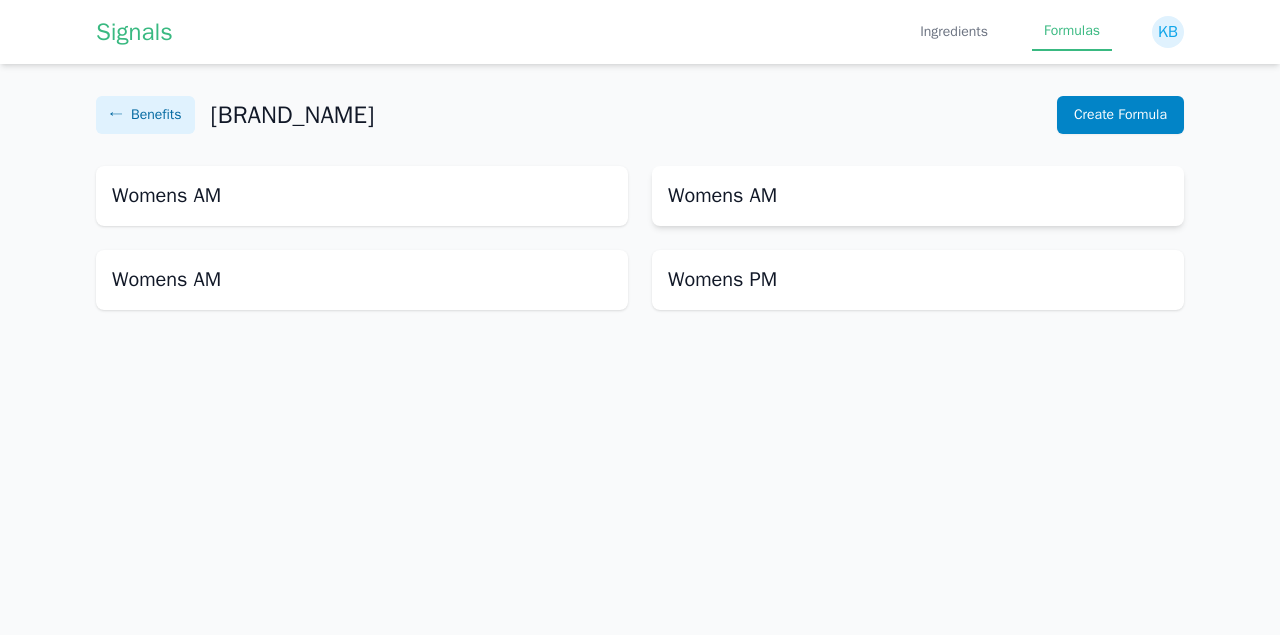 click on "Womens AM" at bounding box center [362, 196] 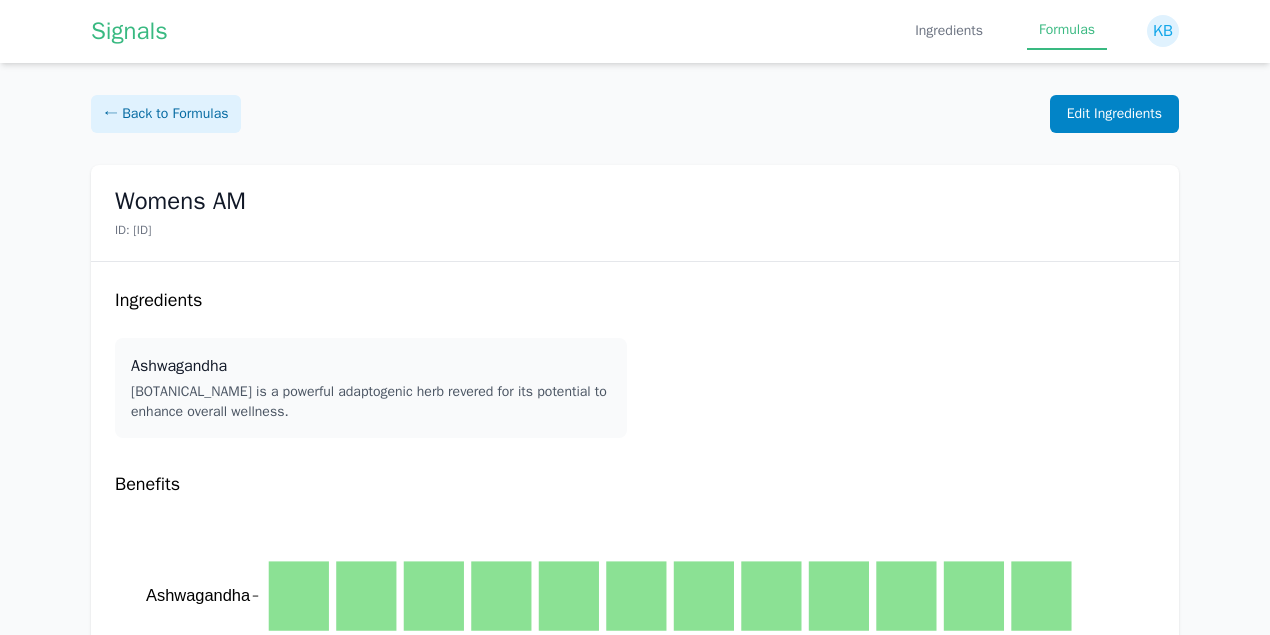 scroll, scrollTop: 0, scrollLeft: 0, axis: both 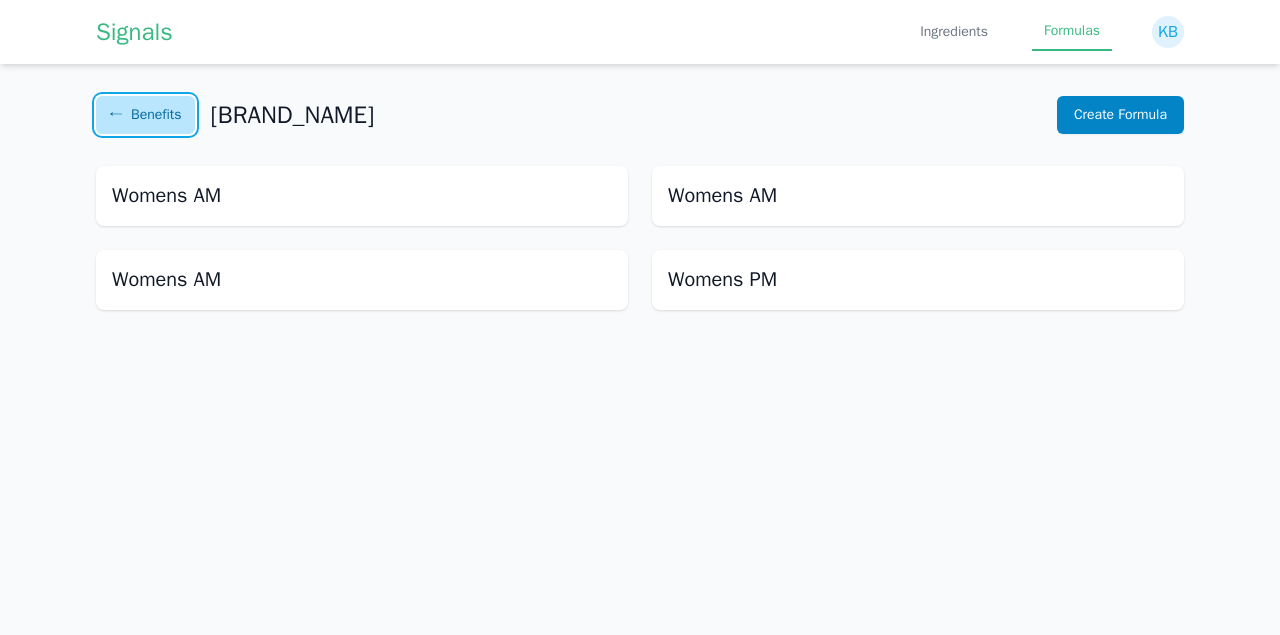 click on "Benefits" at bounding box center (156, 115) 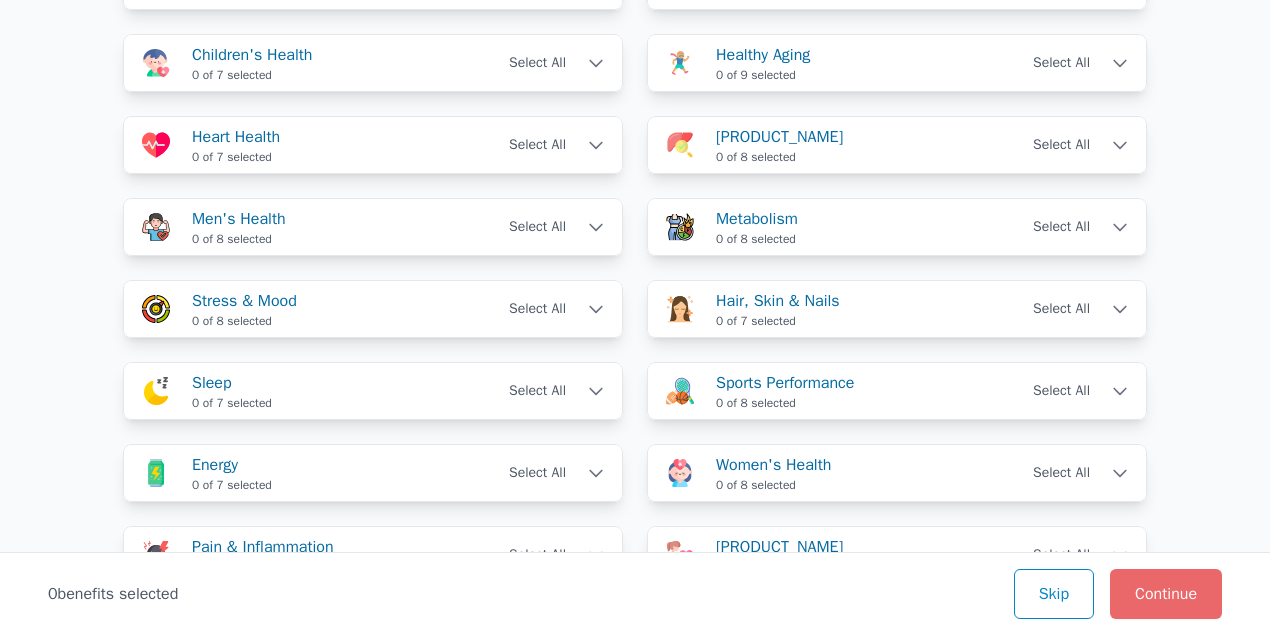 scroll, scrollTop: 291, scrollLeft: 0, axis: vertical 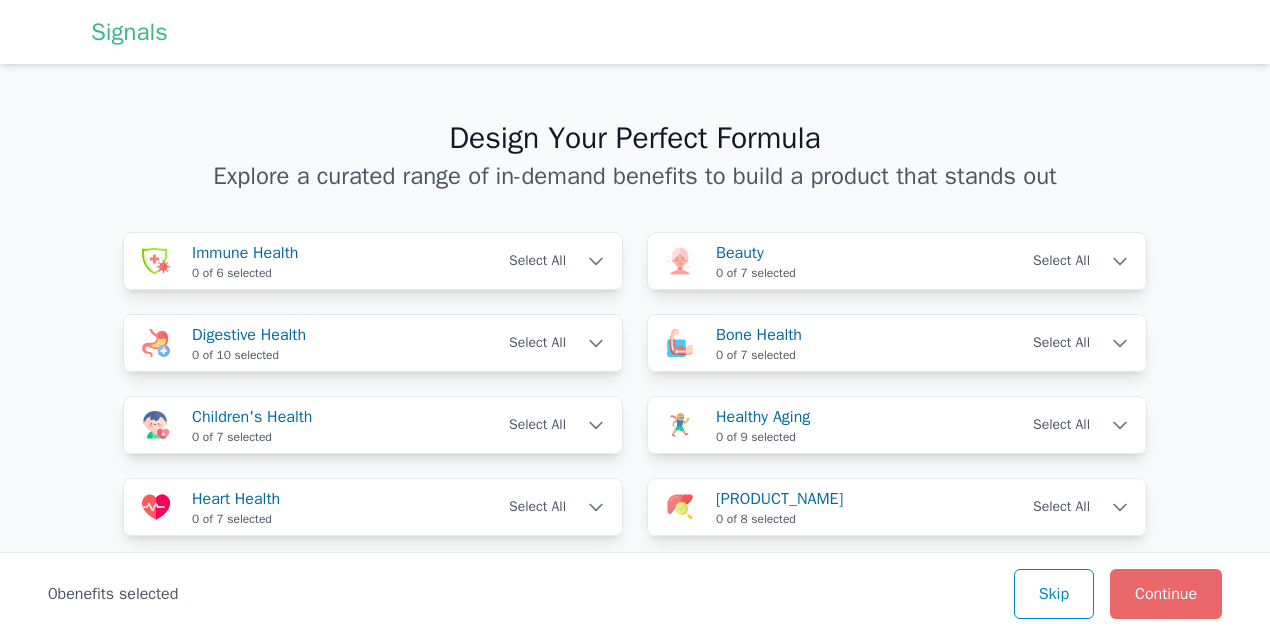 click on "Signals Design Your Perfect Formula  Explore a curated range of in-demand benefits to build a product that stands out  Immune Health 0 of 6 selected  Select All Immune Boost Infection Defense Cold & Flu Allergy Support Immune Modulation Cellular Defense Beauty 0 of 7 selected  Select All Radiant Skin Anti-Aging Skin Health Hydration Collagen Boost Hair Lustre Nail Strength Digestive Health 0 of 10 selected  Select All Digestive Support Bloating Relief Regularity Gut Flora Balance Nutrient Absorption Gas Reduction Prebiotic Support Probiotics Colon Health Microbiome Diversity Bone Health 0 of 7 selected  Select All Strength Density Osteoporosis Prevention Calcium Absorption Fracture Resistance Bone Growth Vitamin D Support Children's Health 0 of 7 selected  Select All Growth Support Development Immune Defense Cognitive Support Vitamin Intake Energy Boost Respiratory Support Healthy Aging 0 of 9 selected  Select All Longevity Antioxidant Protection Cellular Repair Youthful Vitality Mental Sharpness Joint Health" at bounding box center [635, 701] 